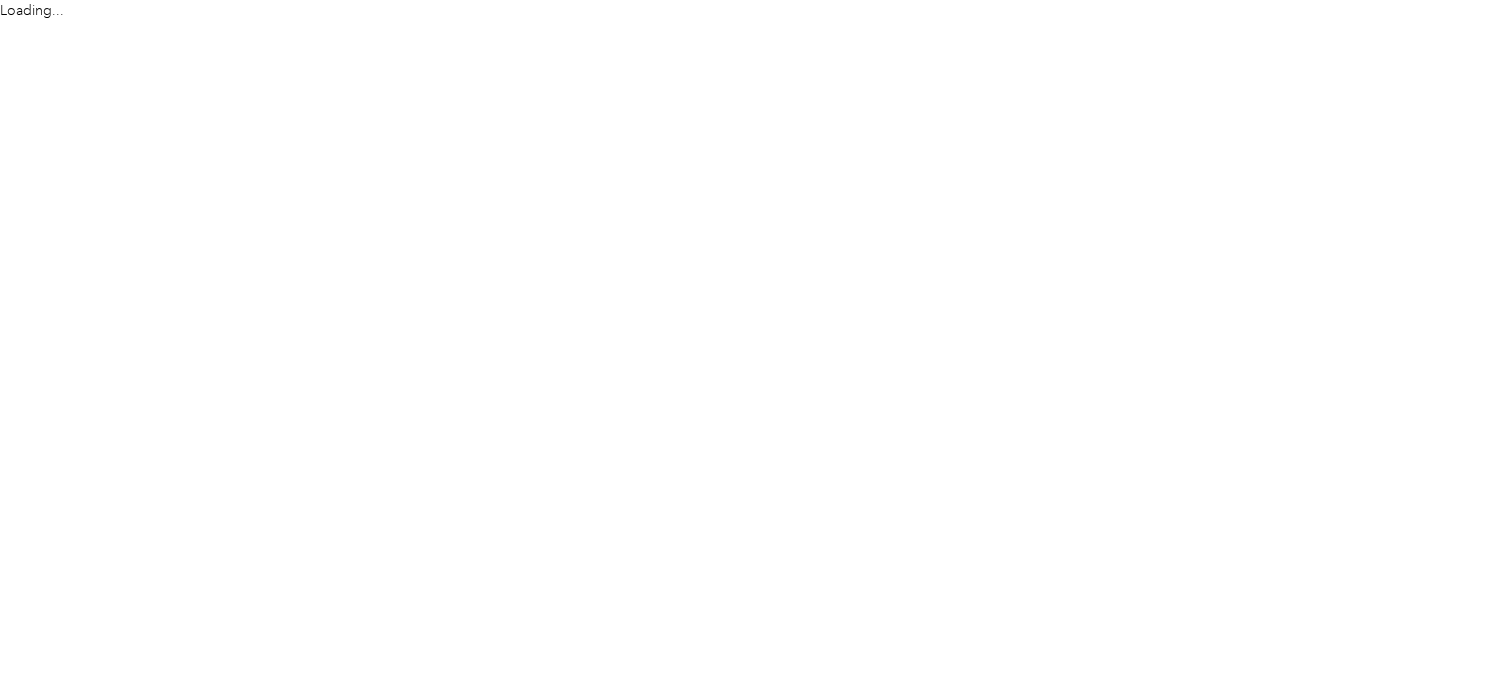 scroll, scrollTop: 0, scrollLeft: 0, axis: both 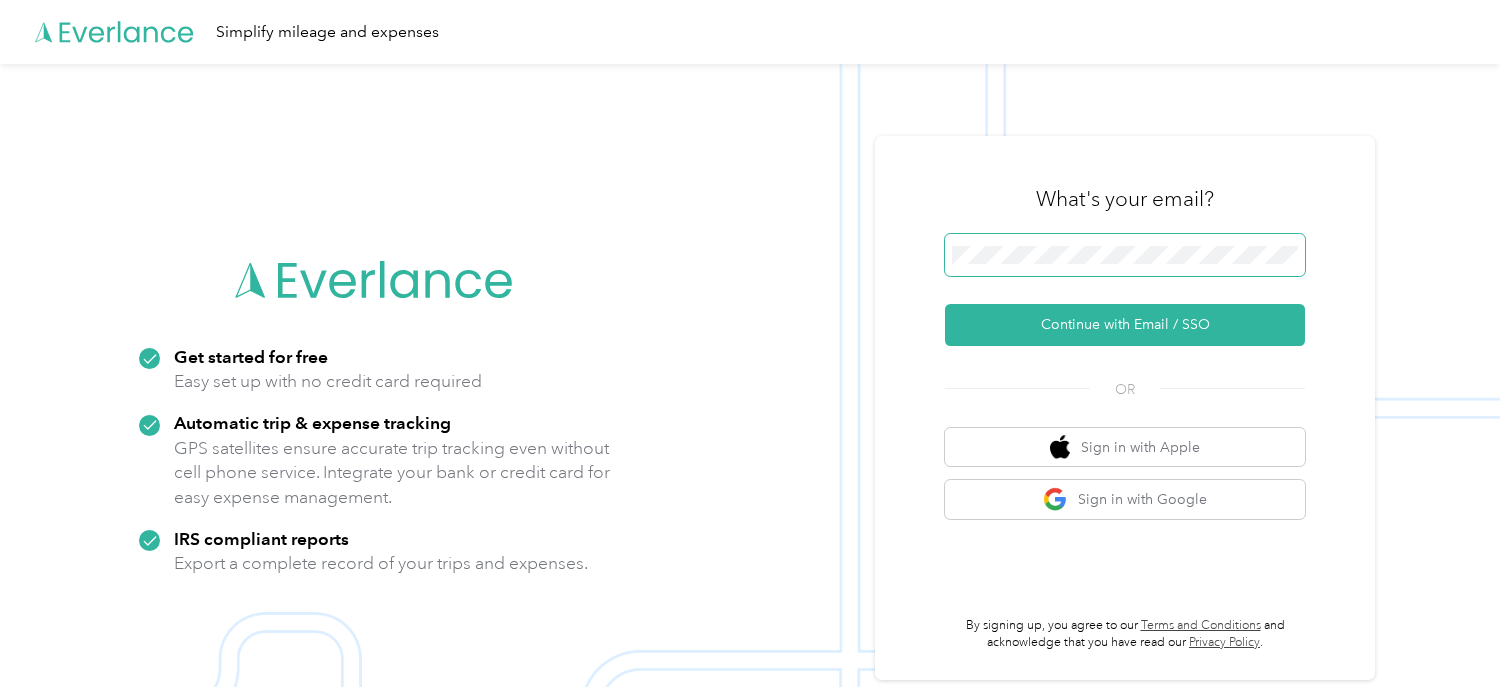 click at bounding box center (1125, 255) 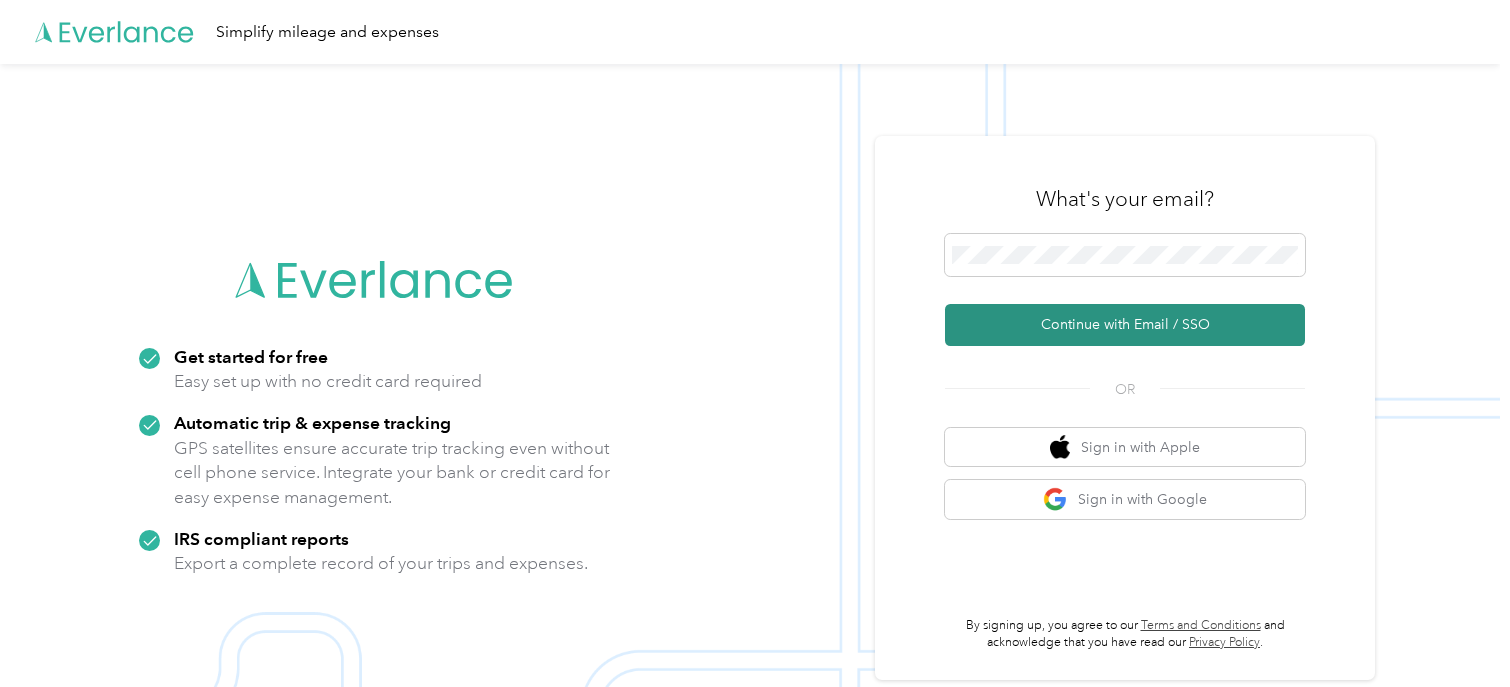 click on "Continue with Email / SSO" at bounding box center [1125, 325] 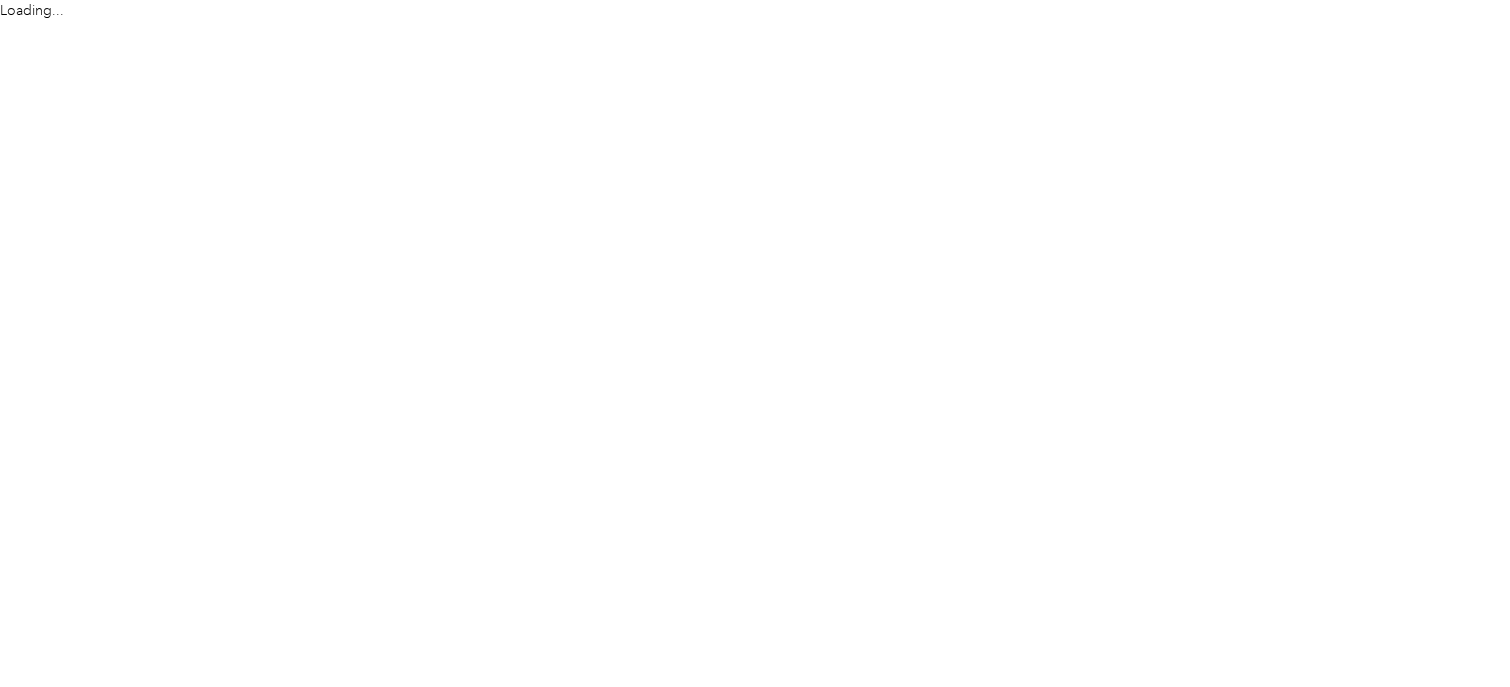 scroll, scrollTop: 0, scrollLeft: 0, axis: both 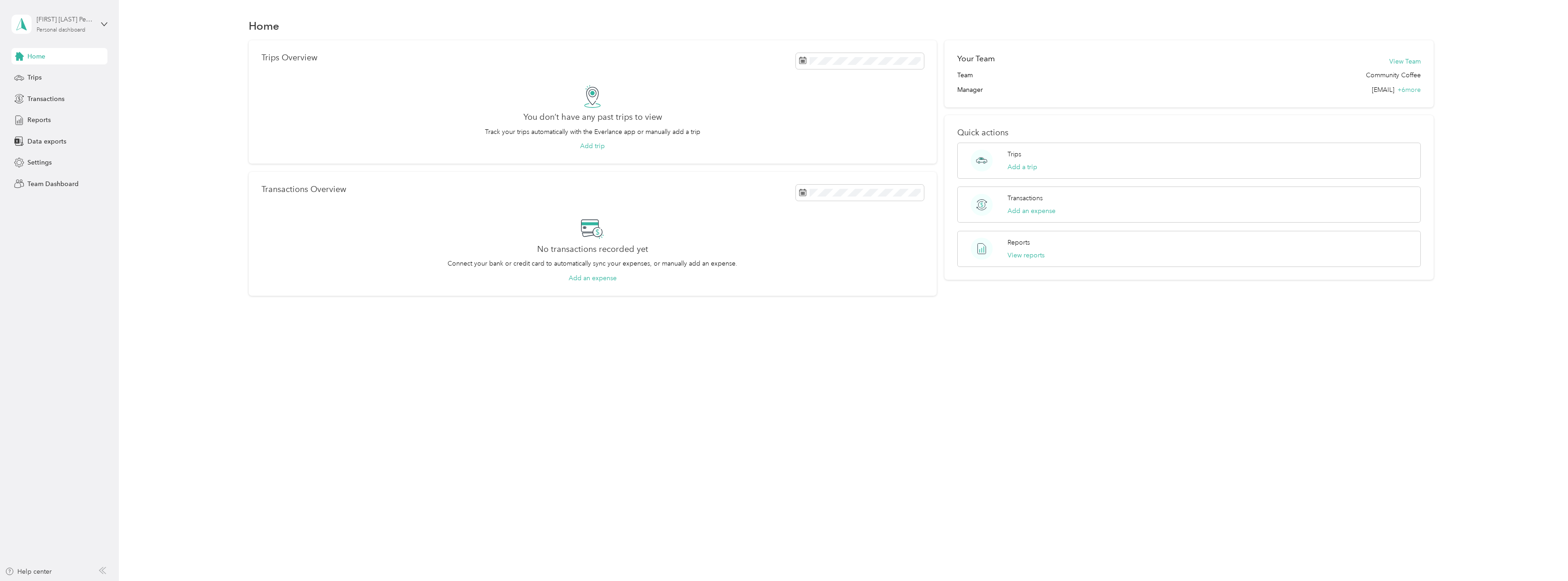 click on "[FIRST] [LAST] Personal dashboard" at bounding box center (65, 24) 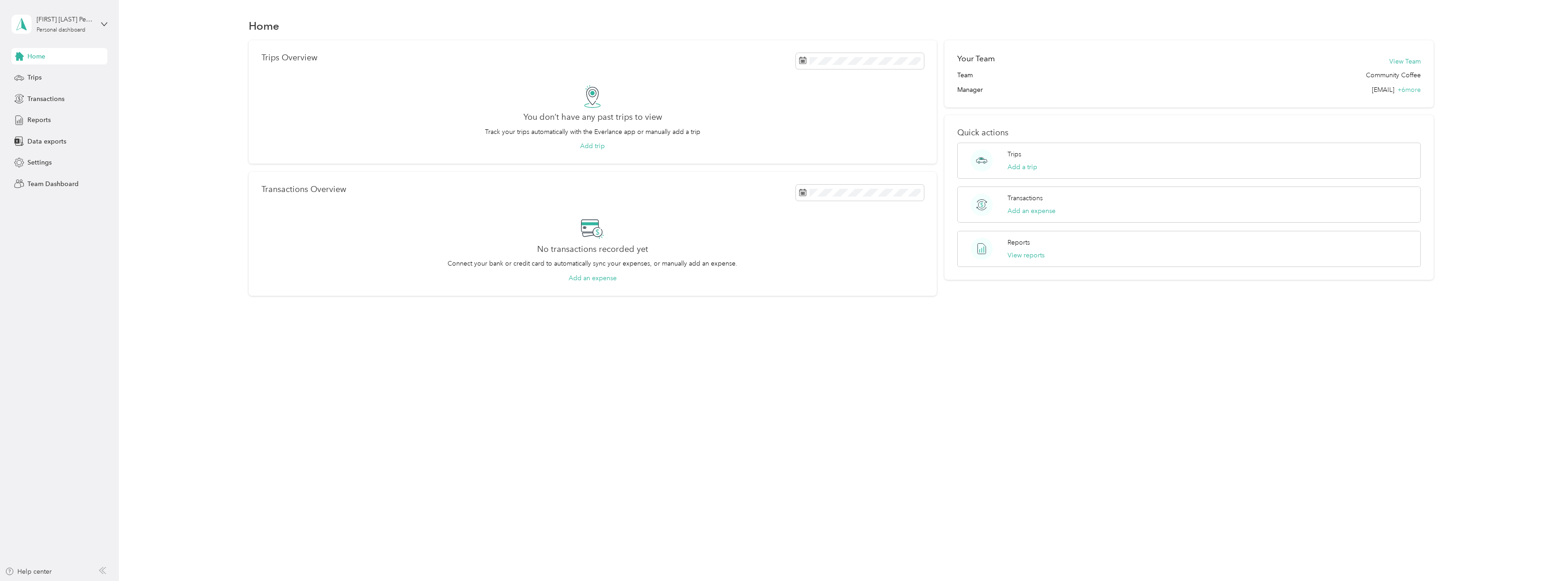 click on "Team dashboard" at bounding box center [44, 75] 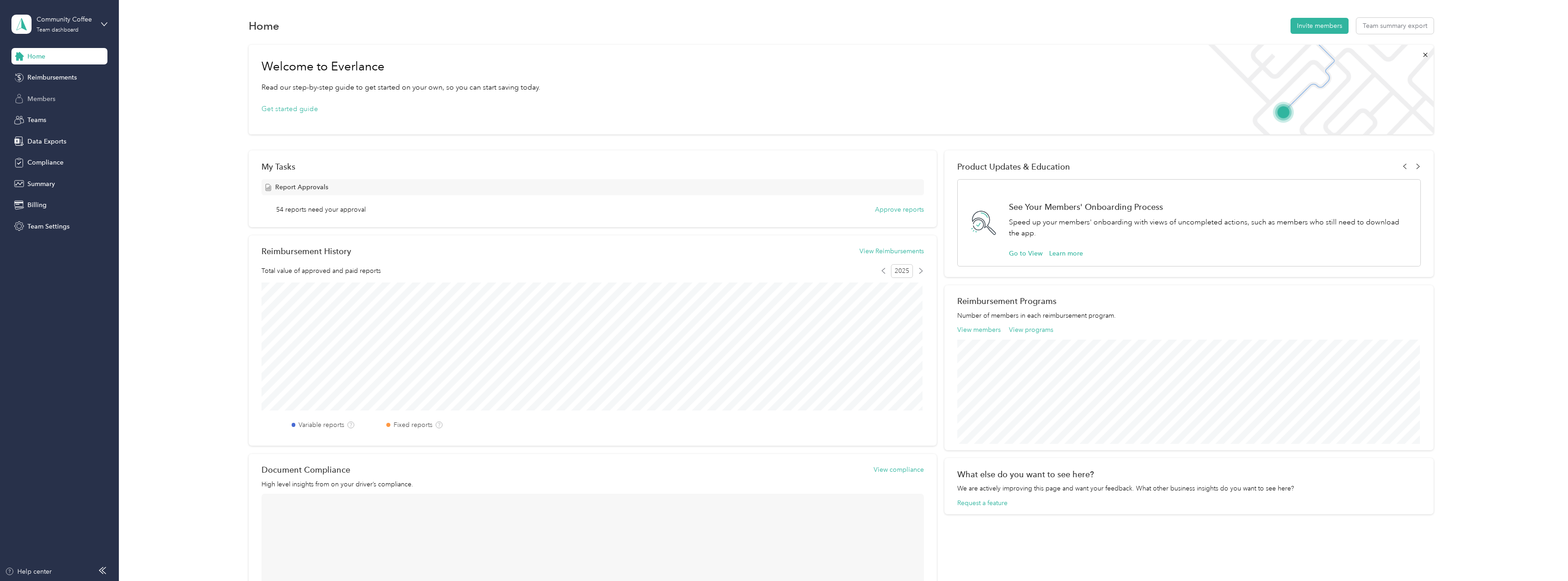 click on "Members" at bounding box center [41, 99] 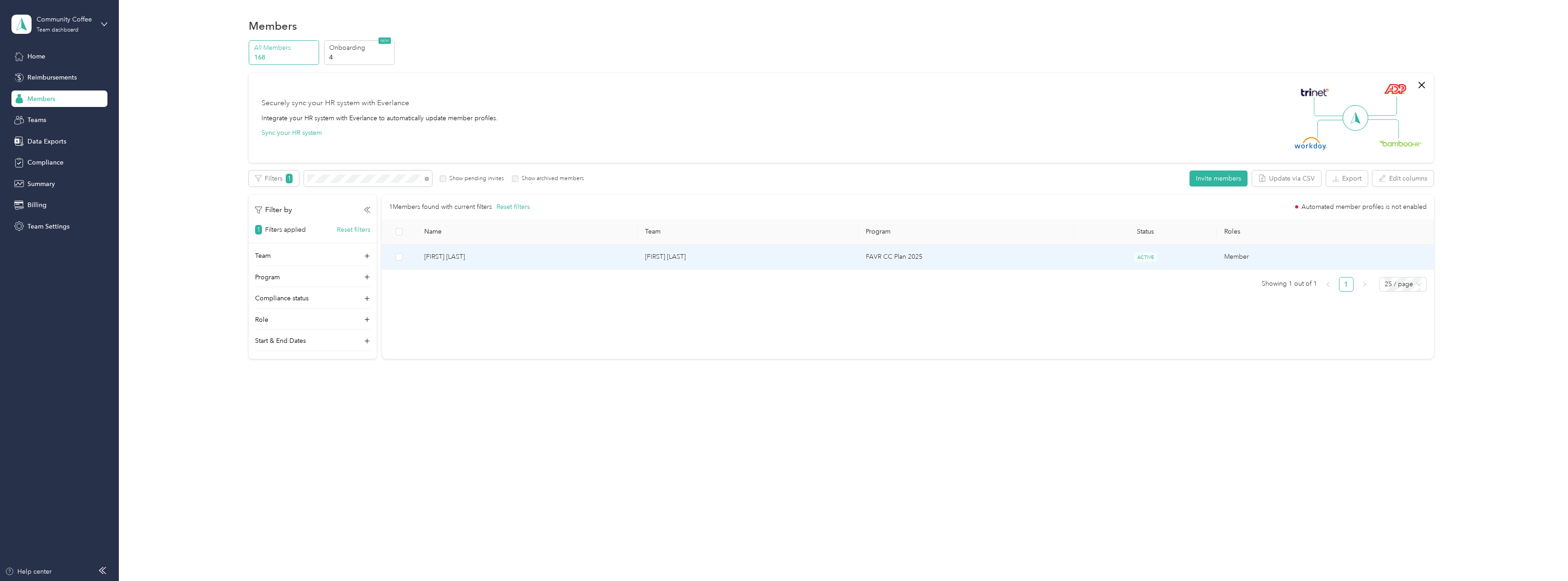 click on "[FIRST] [LAST]" at bounding box center (527, 257) 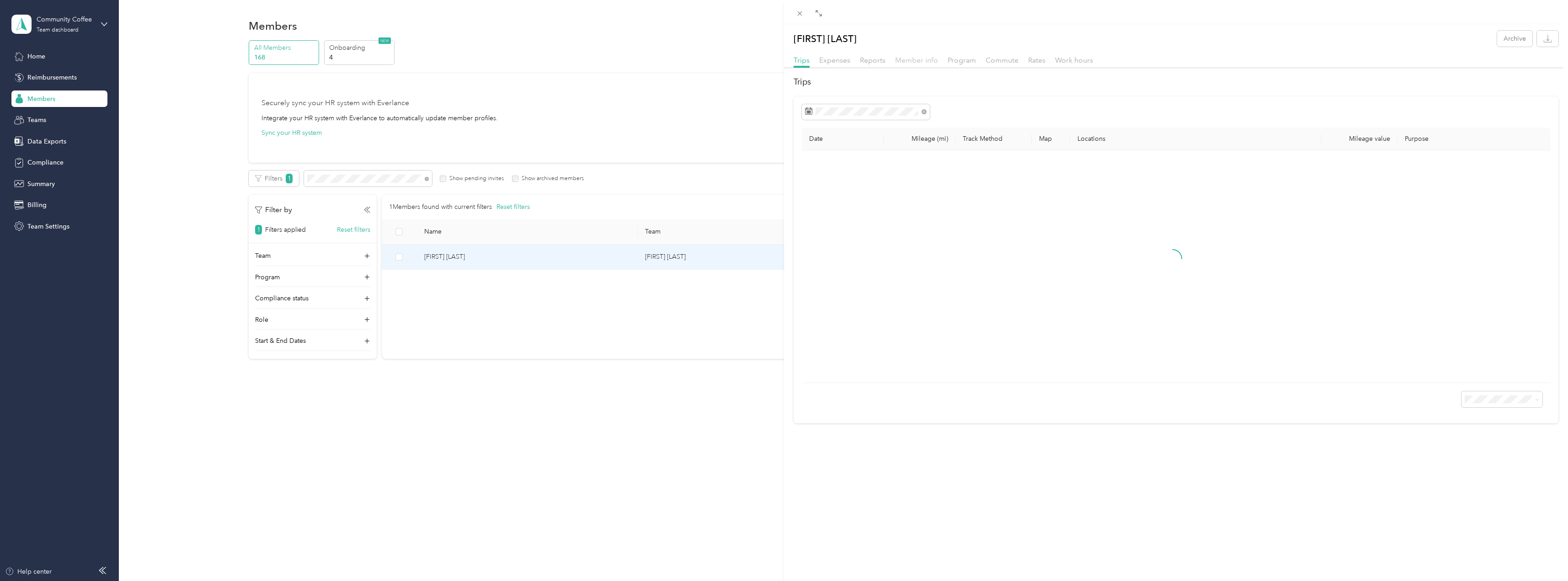 click on "Member info" at bounding box center [917, 60] 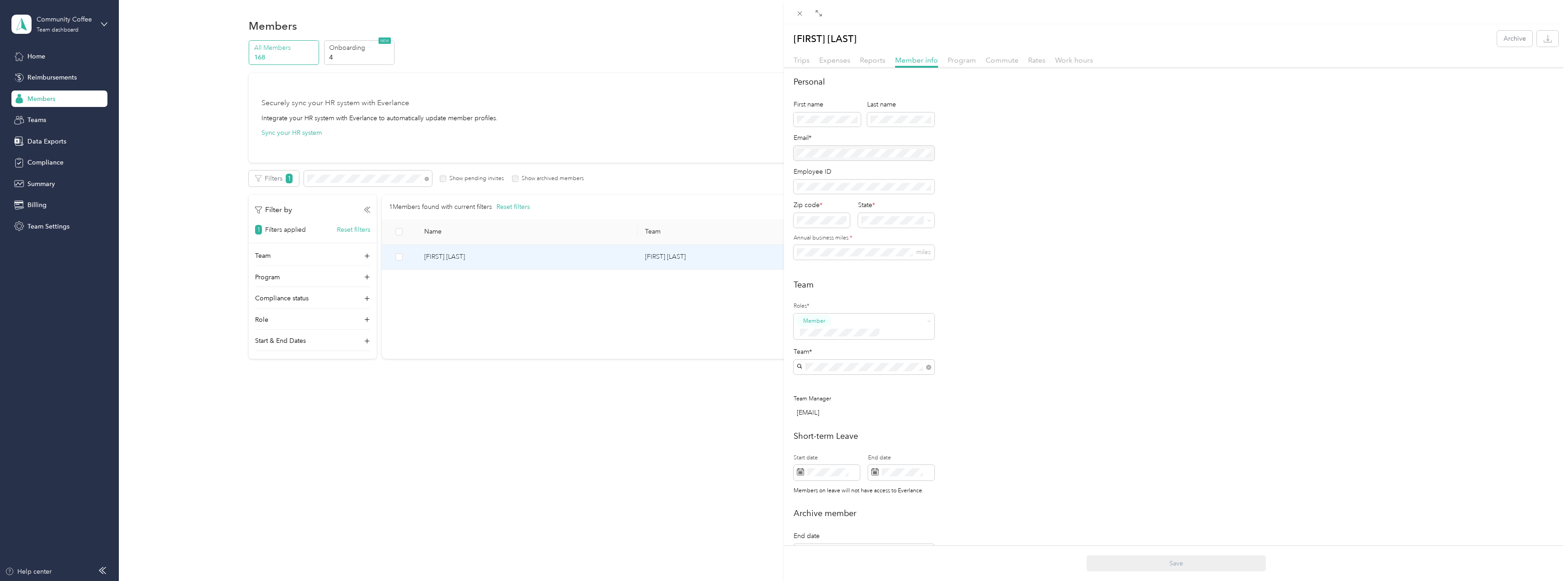 click on "[FIRST] [LAST] Expenses Reports Member info Program Commute Rates Work hours Personal First name Last name Email* Employee ID Zip code * State * Annual business miles   * miles Team Roles*   Member Team* Team Manager [EMAIL] Short-term Leave Start date   End date   Members on leave will not have access to Everlance. Archive member End date Adding an end date archives a member. Archived members will lose access to Everlance 30 days after the end date. To edit program start date go to the   program tab Save" at bounding box center (784, 290) 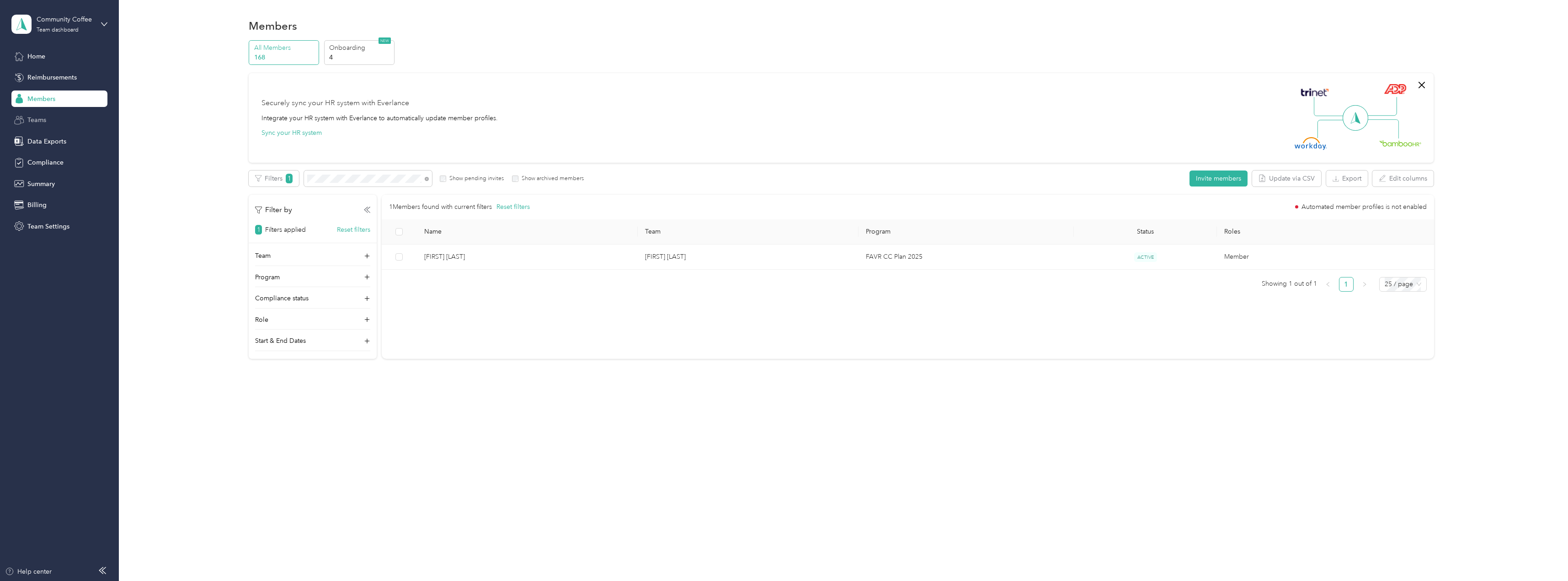 click on "Teams" at bounding box center [37, 120] 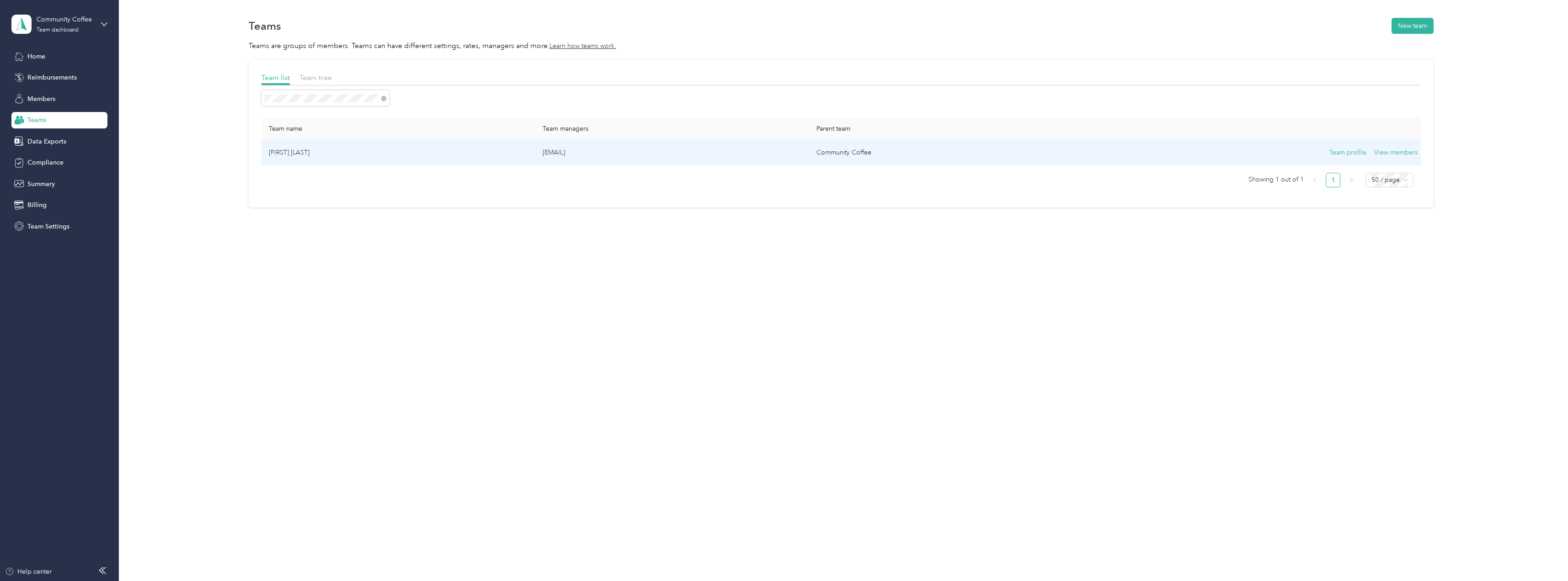 click on "[FIRST] [LAST]" at bounding box center (398, 153) 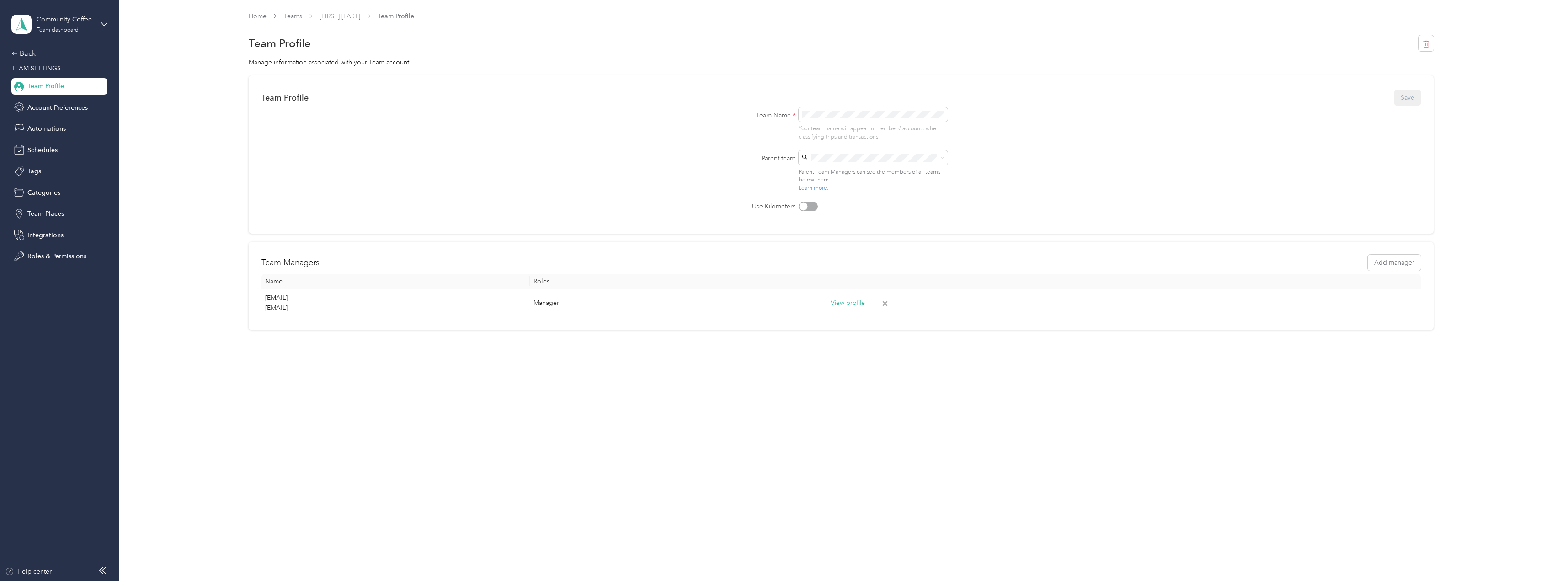click on "Team Profile Save Team Name   * Your team name will appear in members’ accounts when classifying trips and transactions. Parent team   Parent Team Managers can see the members of all teams below them.  Learn more. Use Kilometers   Team Managers Add manager Name Roles       [EMAIL] [EMAIL] Manager View profile" at bounding box center [841, 203] 